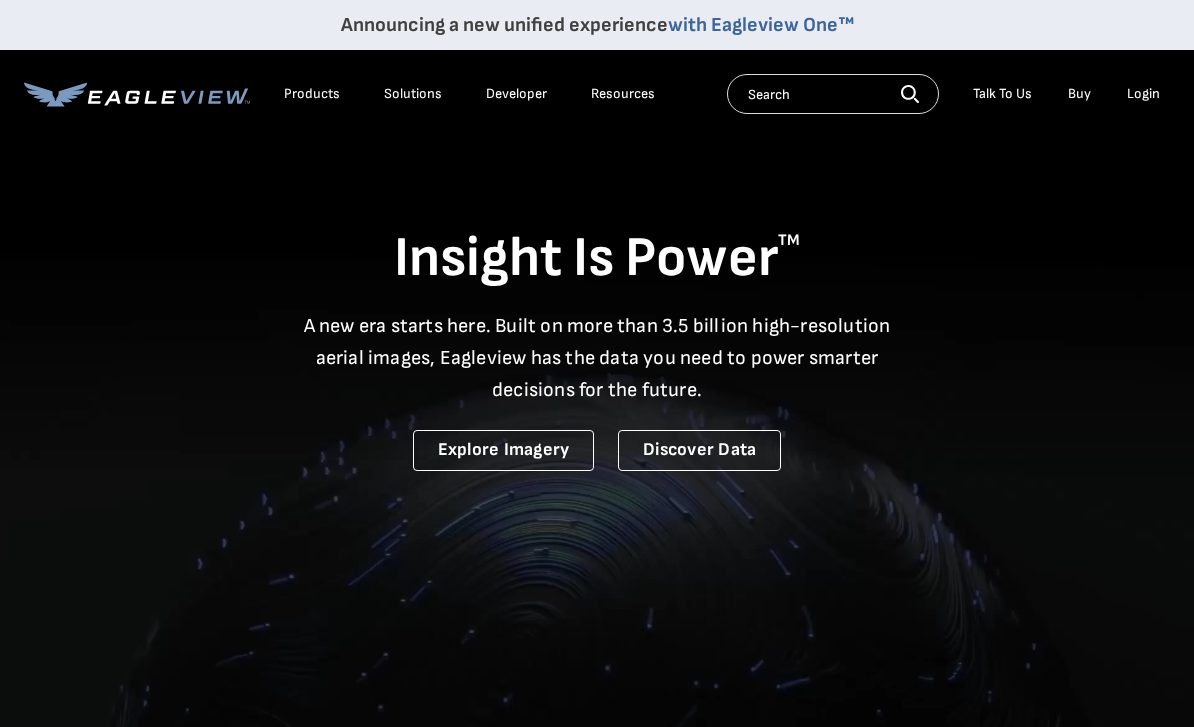 scroll, scrollTop: 0, scrollLeft: 0, axis: both 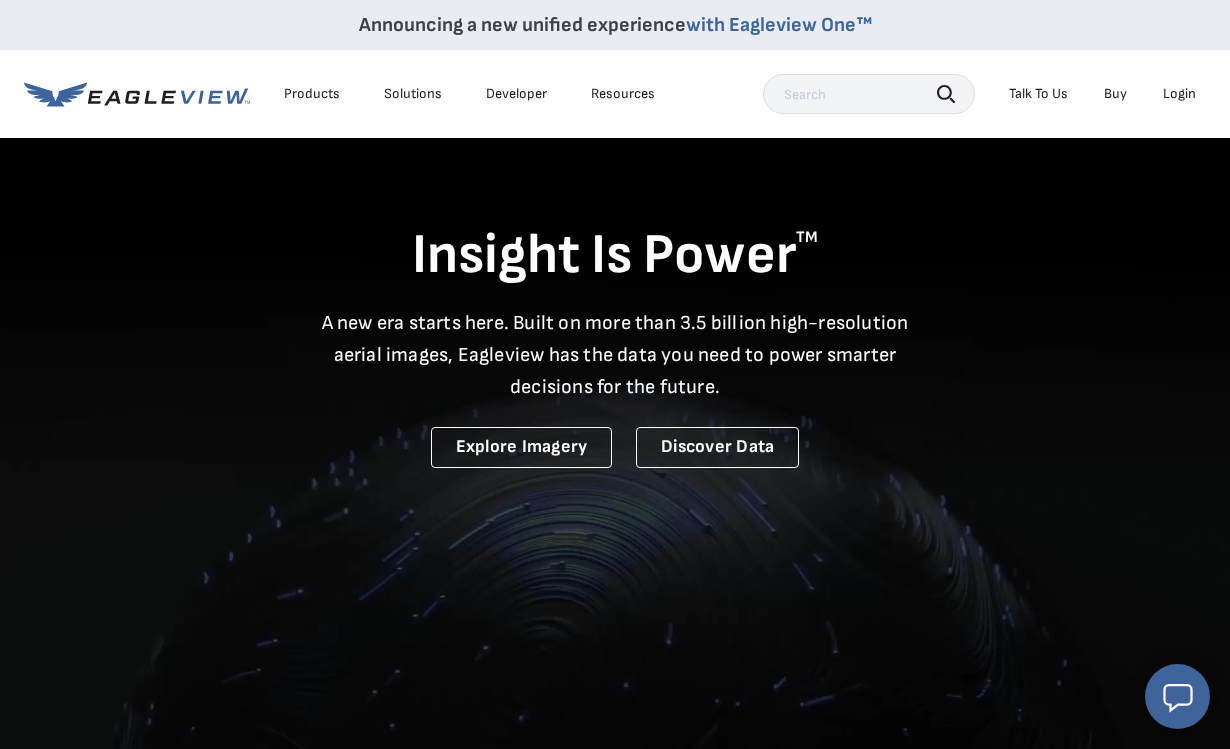 click on "Login" at bounding box center (1179, 94) 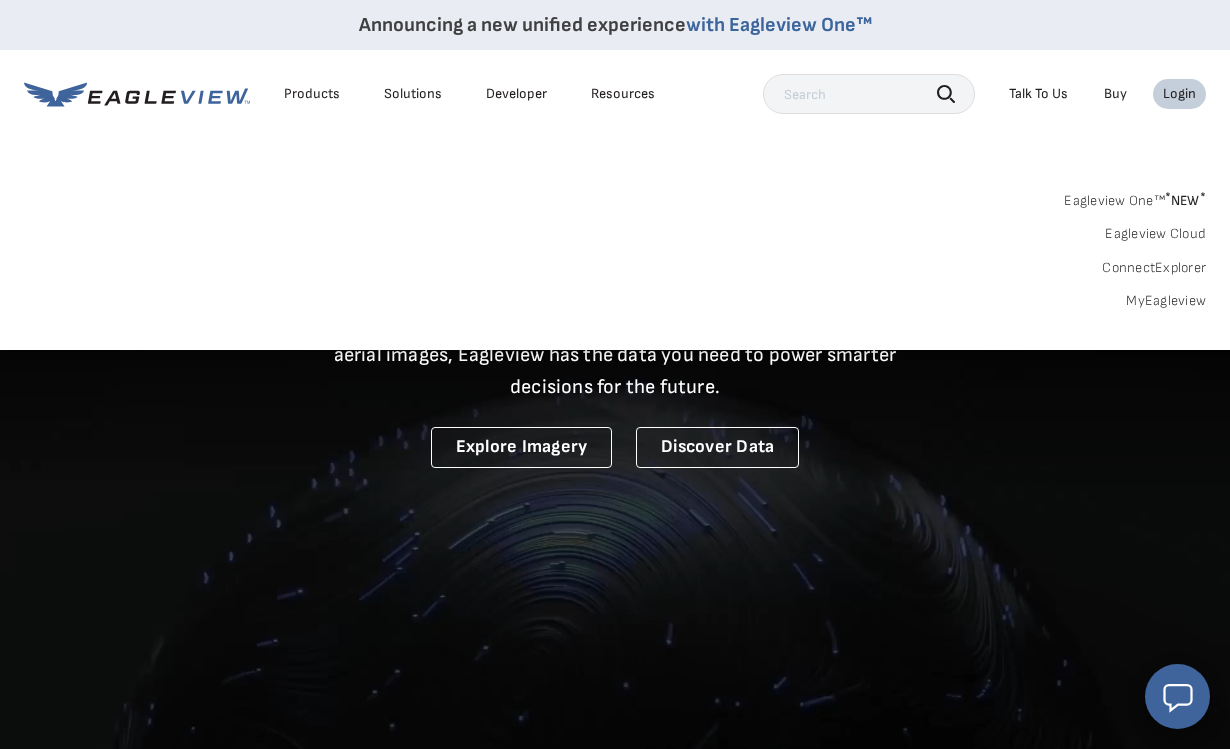 click on "MyEagleview" at bounding box center (1166, 301) 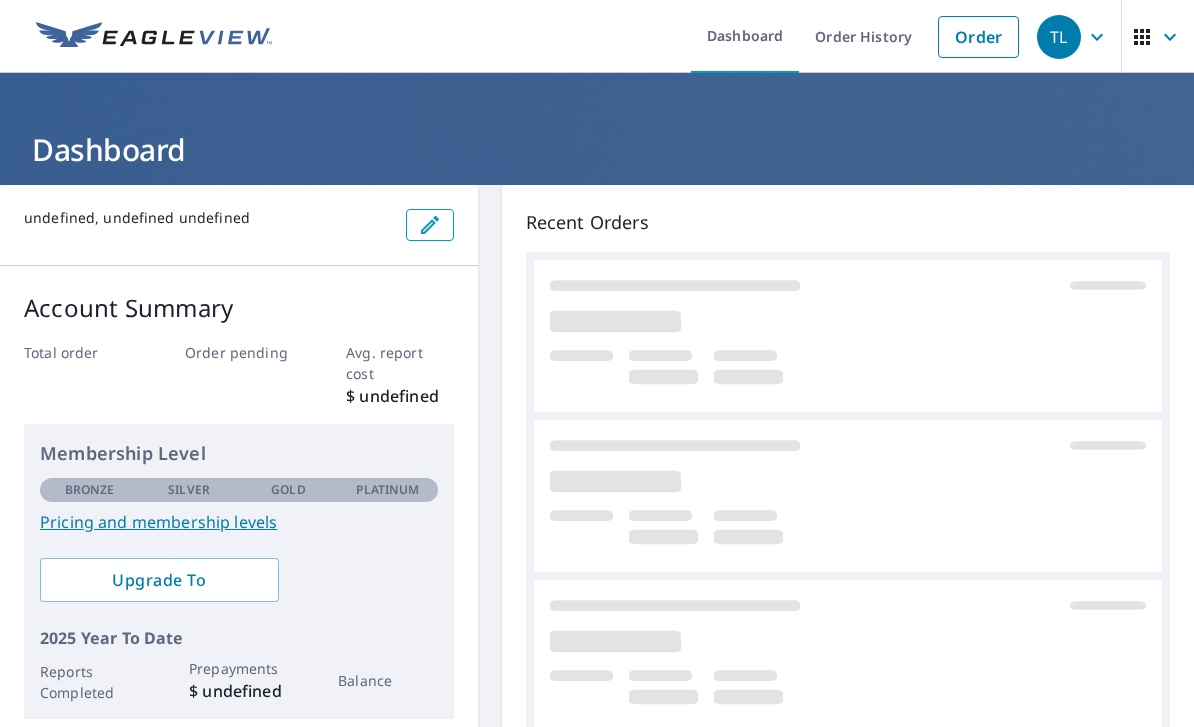 scroll, scrollTop: 0, scrollLeft: 0, axis: both 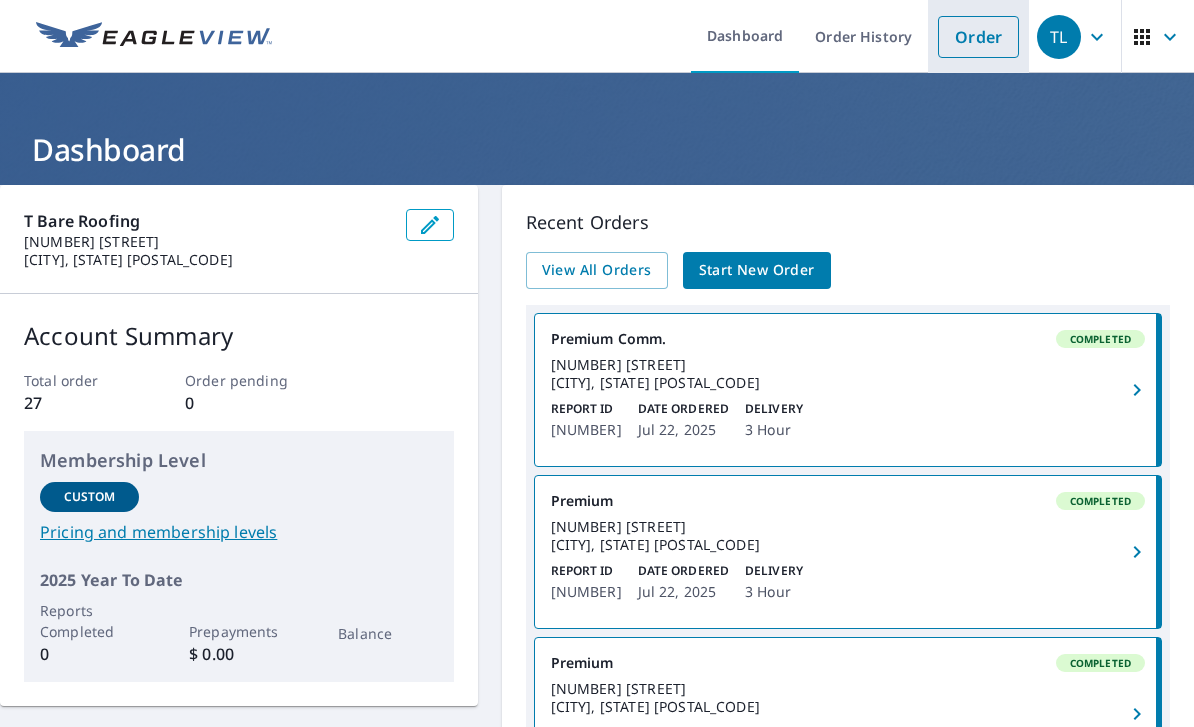 click on "Order" at bounding box center [978, 37] 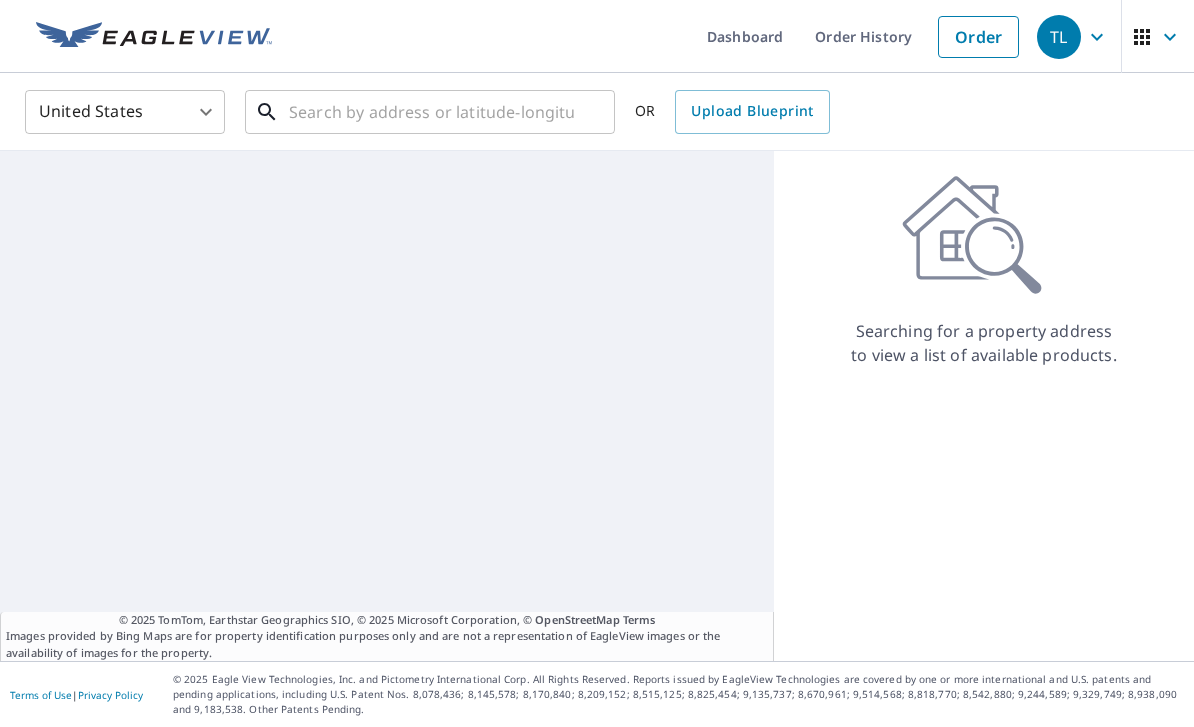 click at bounding box center (431, 112) 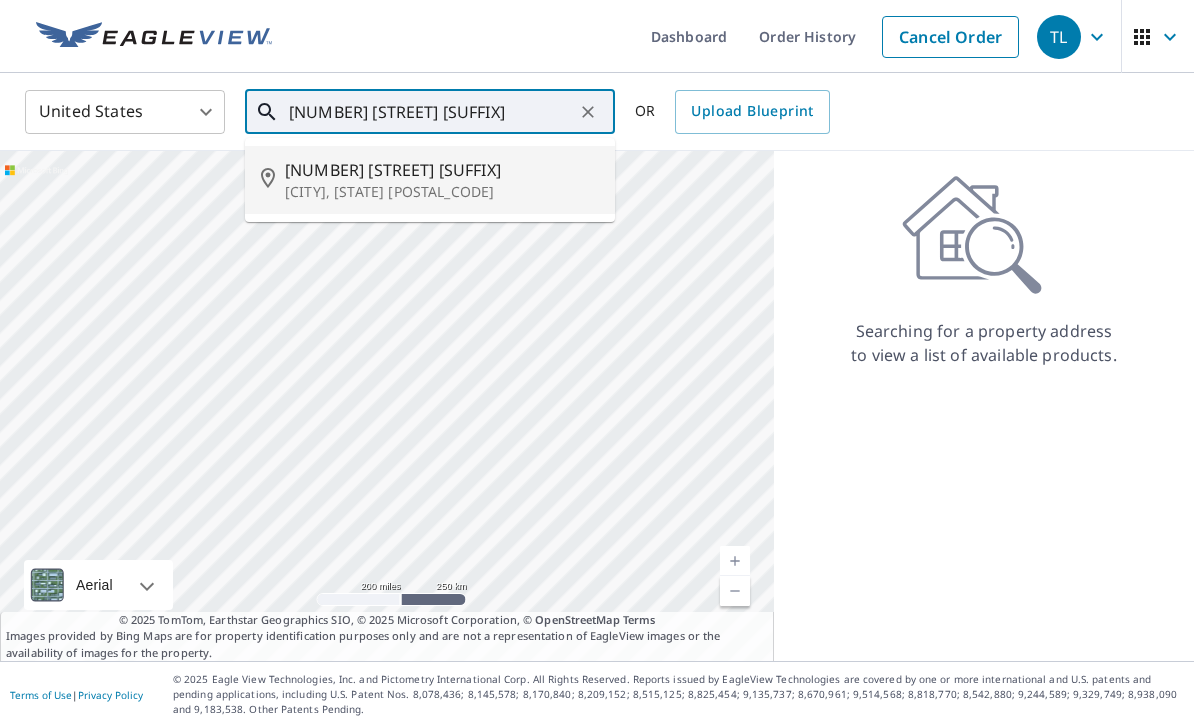 click on "[CITY], [STATE] [POSTAL_CODE]" at bounding box center (442, 192) 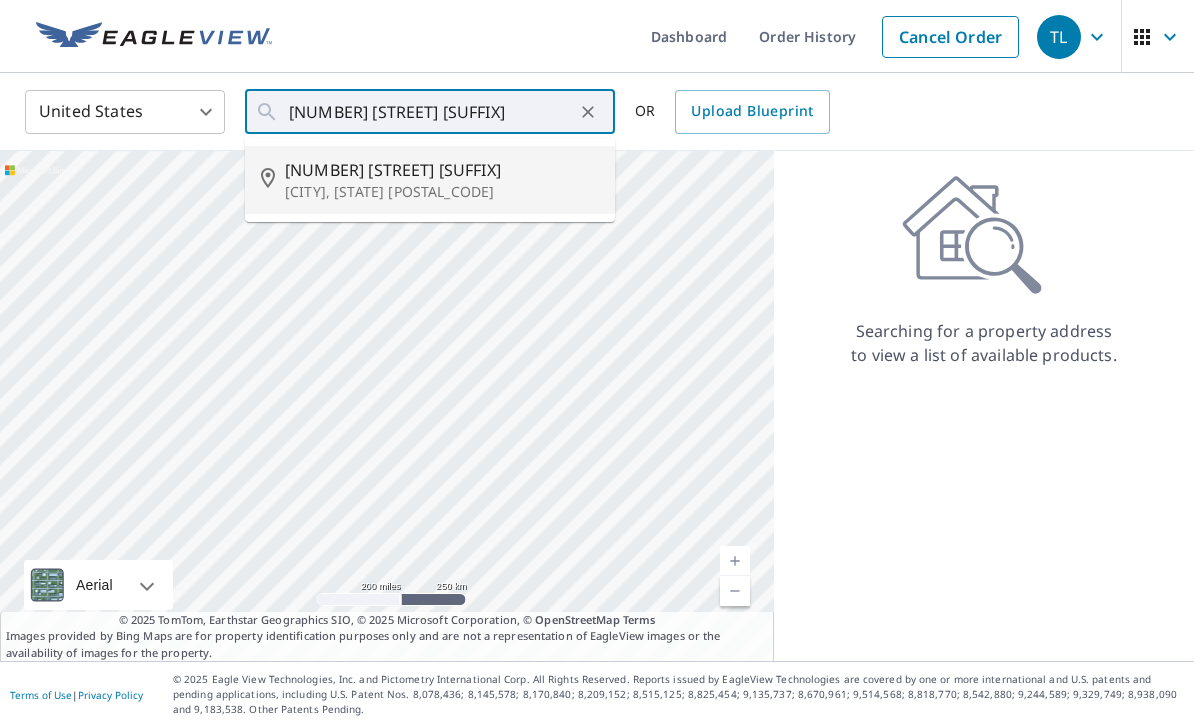 type on "[NUMBER] [STREET] [SUFFIX] [CITY], [STATE] [POSTAL_CODE]" 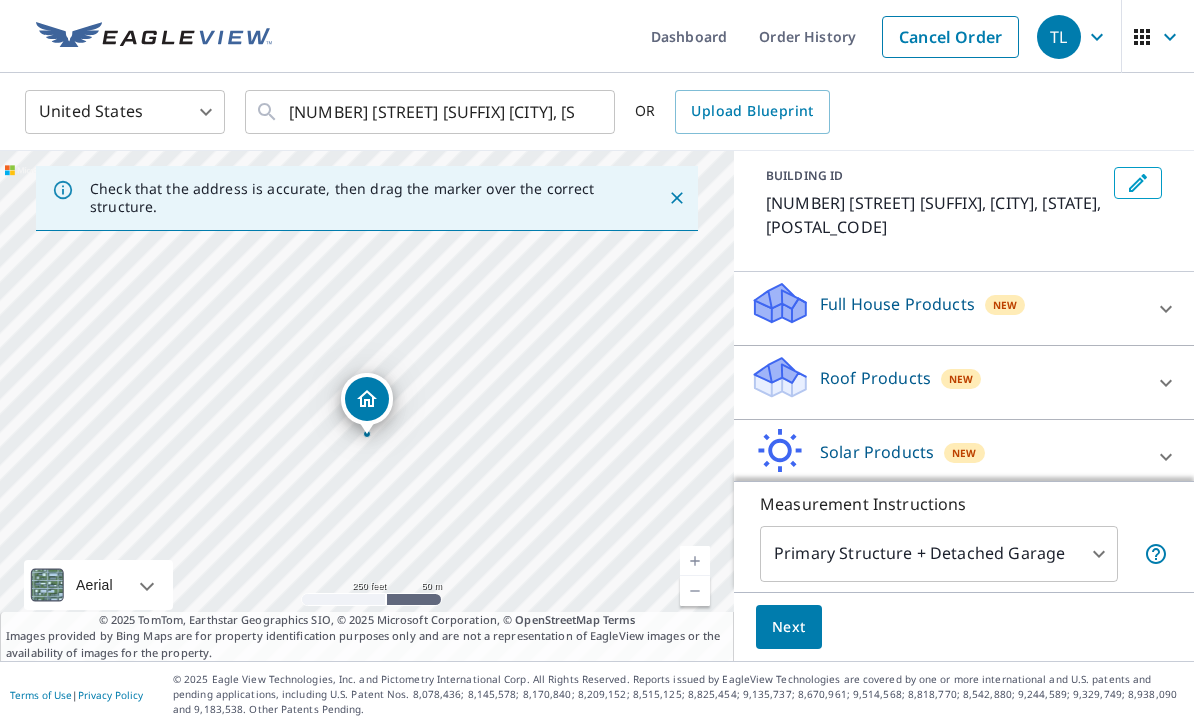 scroll, scrollTop: 109, scrollLeft: 0, axis: vertical 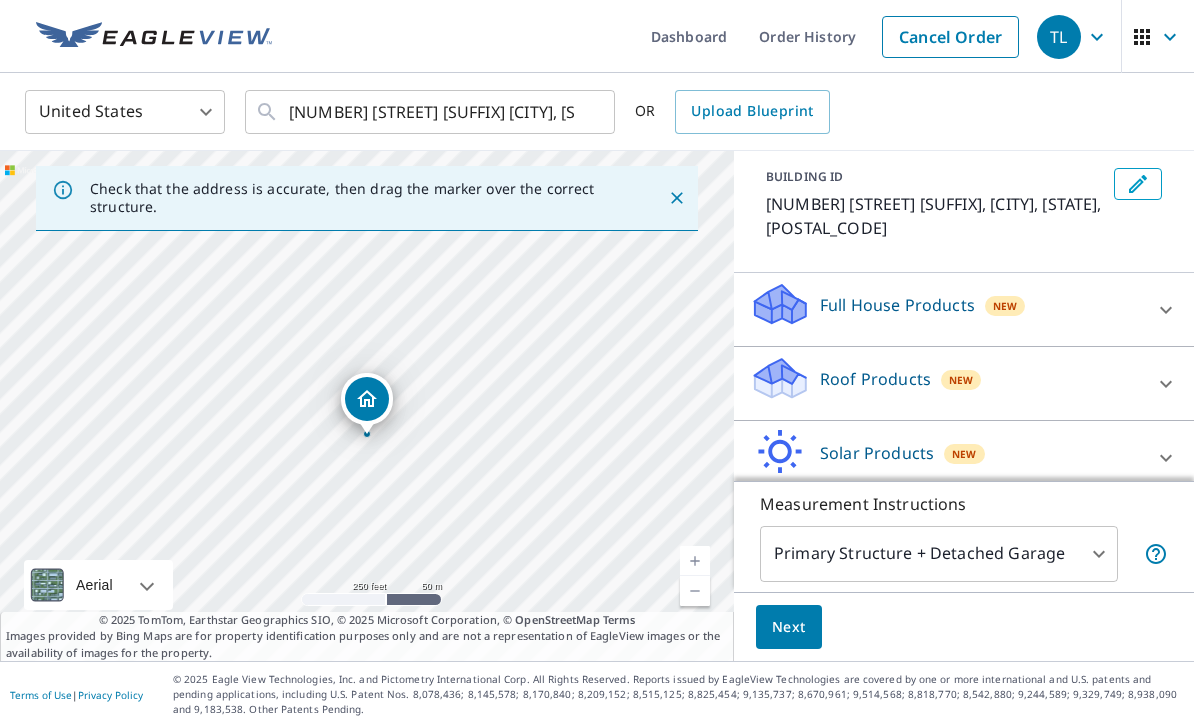 click on "Full House Products New" at bounding box center [946, 309] 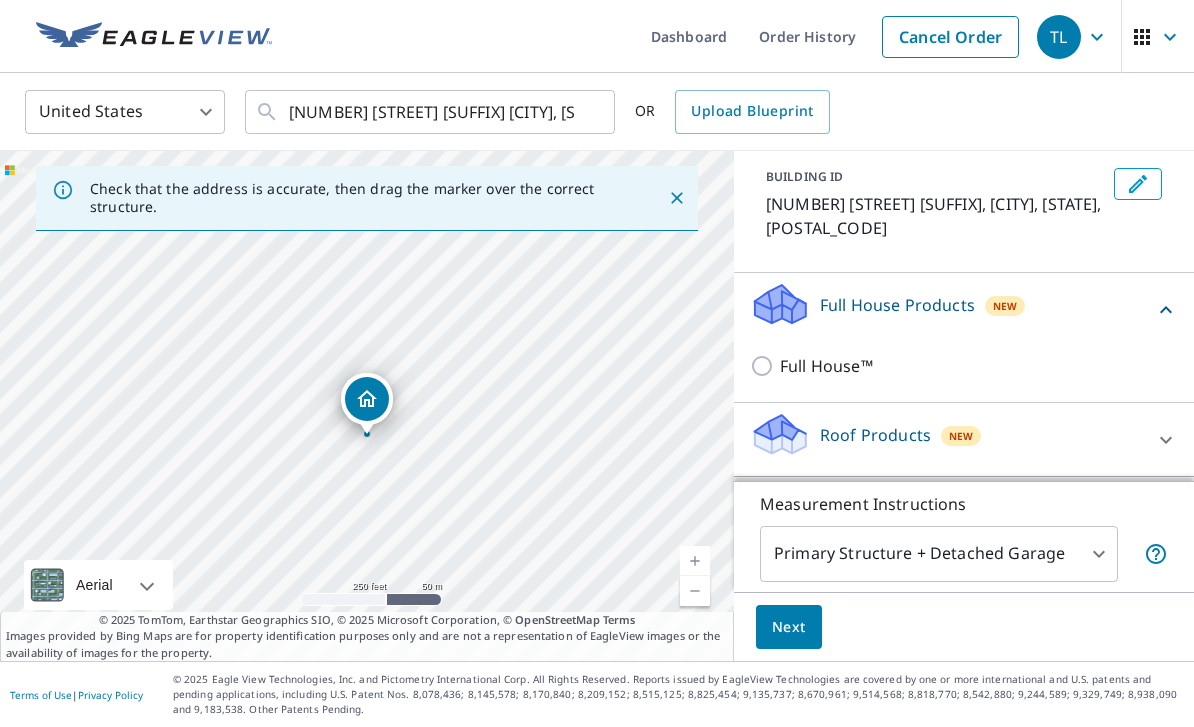 click on "New" at bounding box center (961, 436) 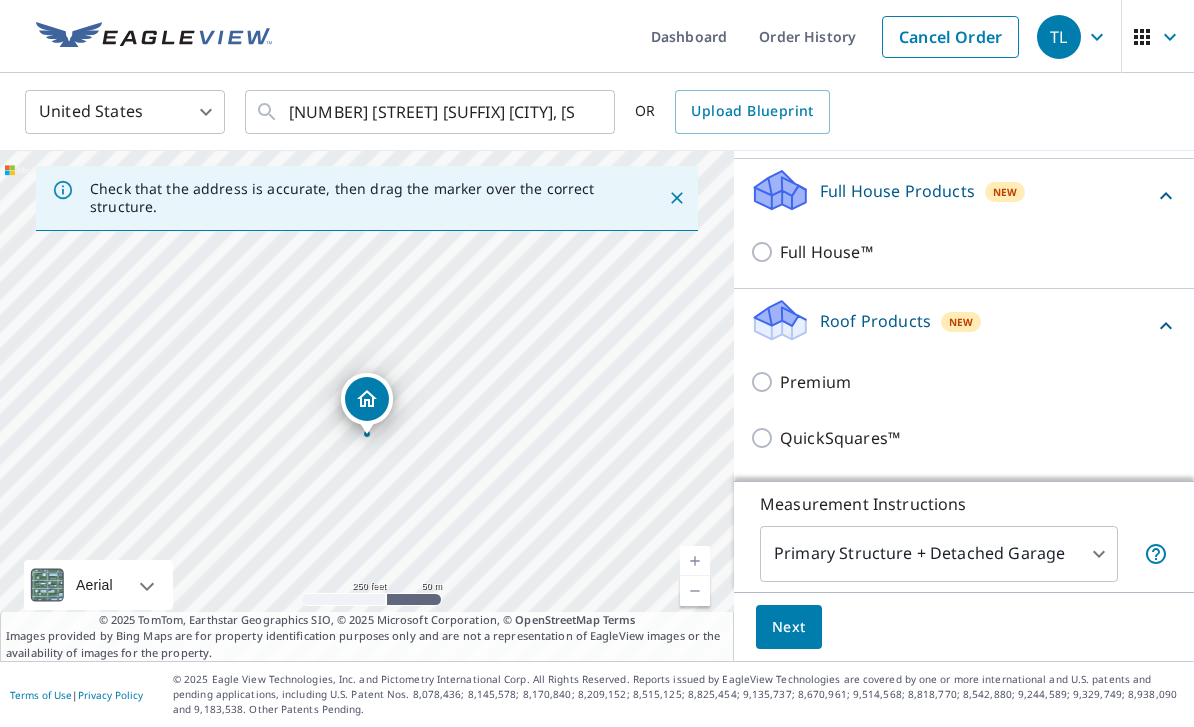 scroll, scrollTop: 280, scrollLeft: 0, axis: vertical 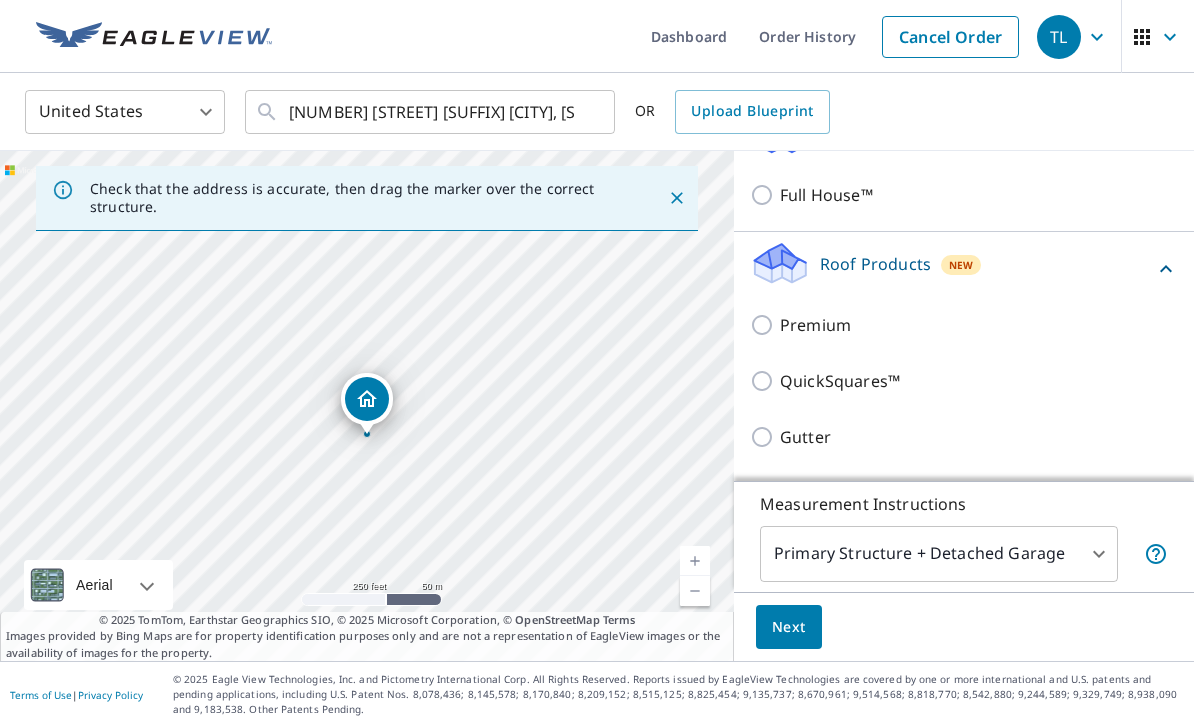 click on "Premium" at bounding box center (815, 325) 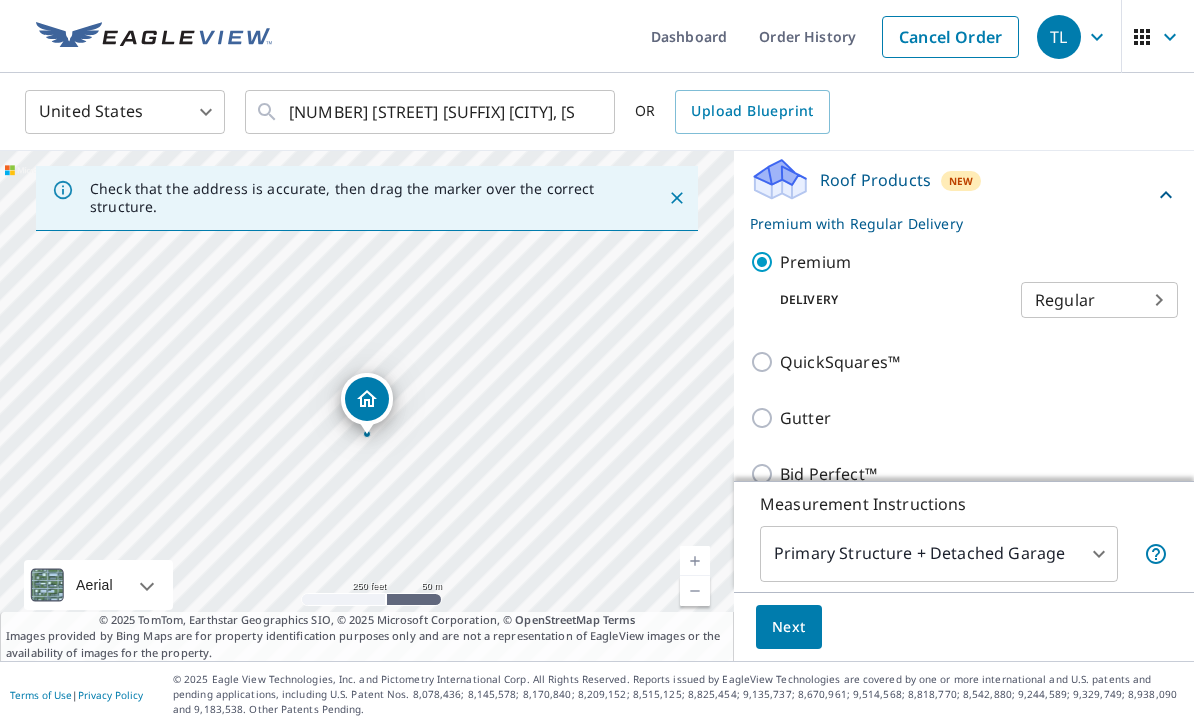 scroll, scrollTop: 363, scrollLeft: 0, axis: vertical 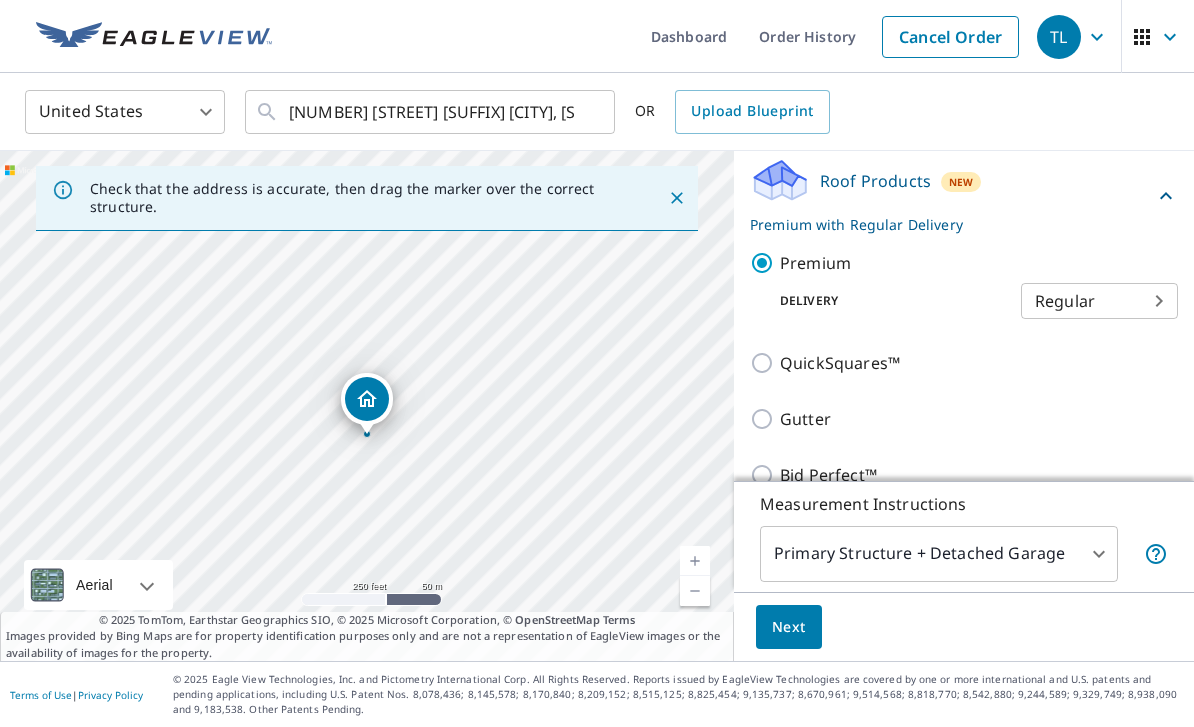 click on "Dashboard Order History Cancel Order TL United States US ​ [NUMBER] [STREET] [SUFFIX] [CITY], [STATE] [POSTAL_CODE] ​ OR Upload Blueprint Check that the address is accurate, then drag the marker over the correct structure. [NUMBER] [STREET] [SUFFIX] [CITY], [STATE] [POSTAL_CODE] Aerial Road A standard road map Aerial A detailed look from above Labels Labels 250 feet 50 m © [YEAR] TomTom, © Vexcel Imaging, © [YEAR] Microsoft Corporation,  © OpenStreetMap Terms © [YEAR] TomTom, Earthstar Geographics SIO, © [YEAR] Microsoft Corporation, ©   OpenStreetMap   Terms Images provided by Bing Maps are for property identification purposes only and are not a representation of EagleView images or the availability of images for the property. PROPERTY TYPE Residential Commercial Multi-Family This is a complex BUILDING ID [NUMBER] [STREET] [SUFFIX], [CITY], [STATE], [POSTAL_CODE] Full House Products New Full House™ Roof Products New Premium with Regular Delivery Premium Delivery Regular 8 ​ QuickSquares™ Gutter Bid Perfect™ Solar Products New Inform Advanced" at bounding box center [597, 363] 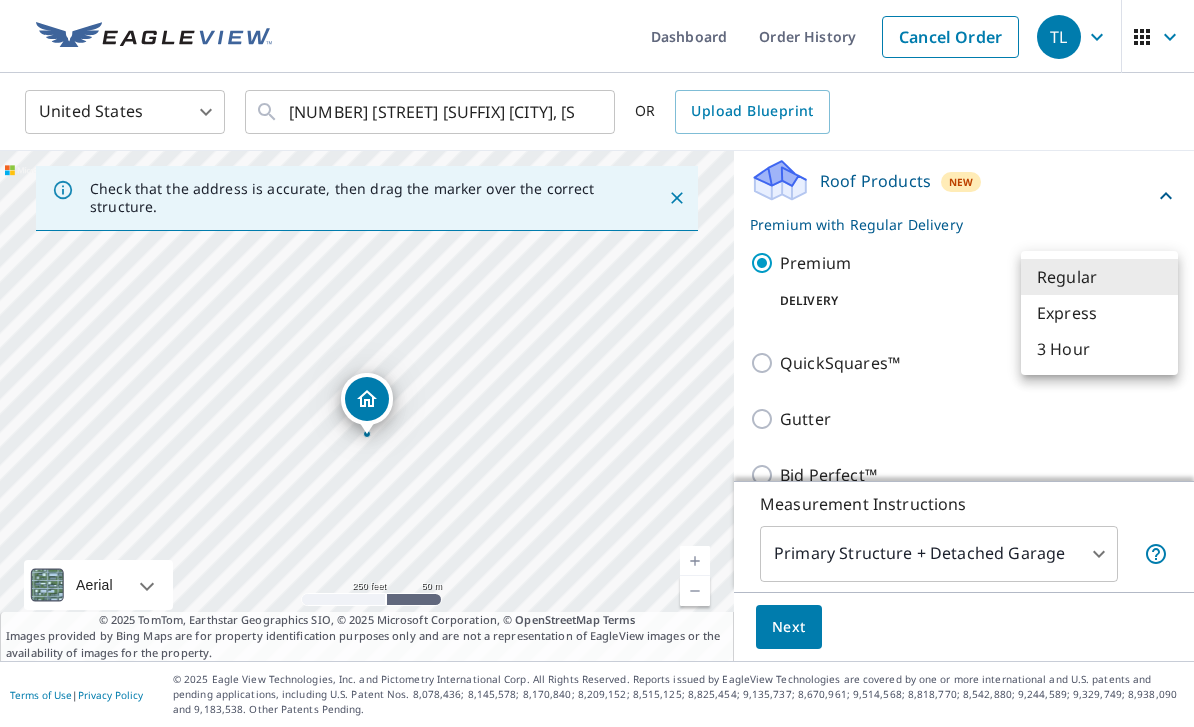 click on "3 Hour" at bounding box center [1099, 349] 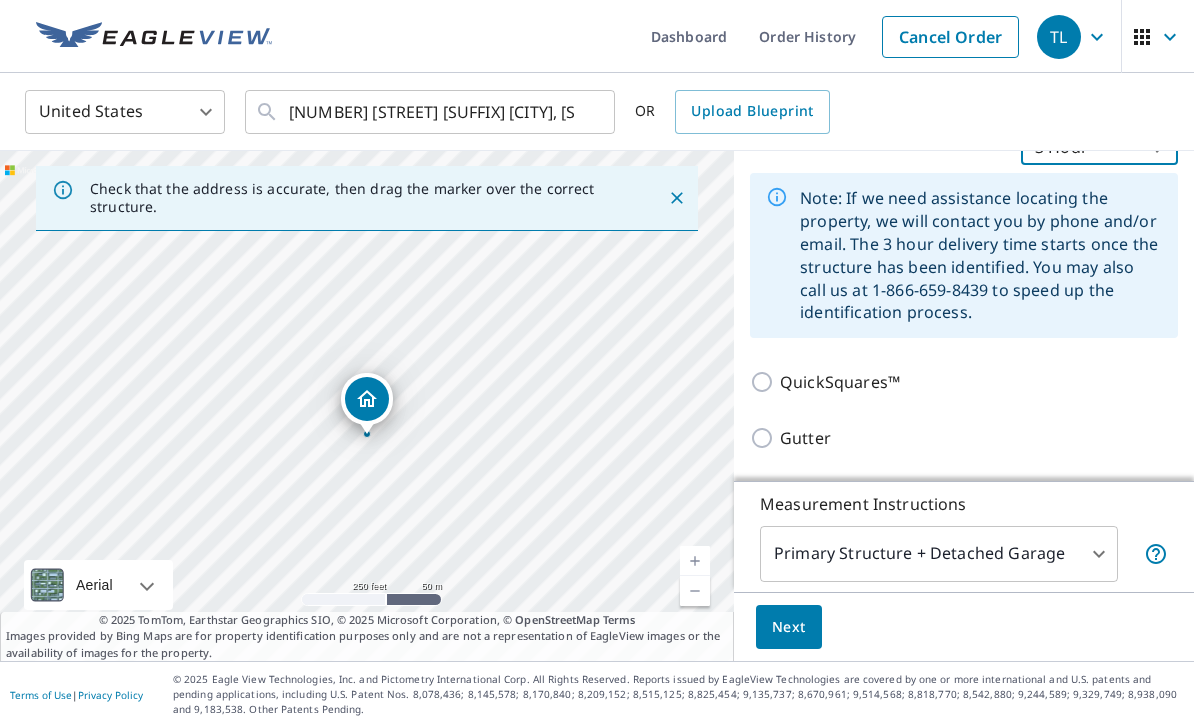 scroll, scrollTop: 530, scrollLeft: 0, axis: vertical 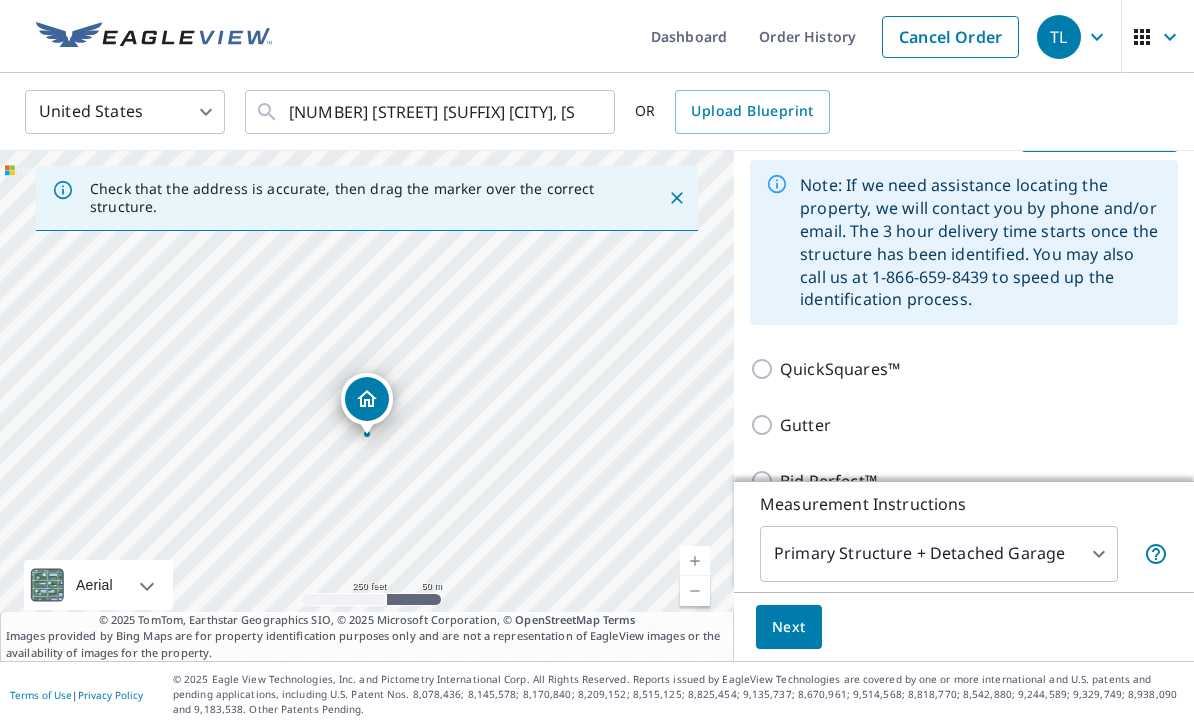 click on "Next" at bounding box center (789, 627) 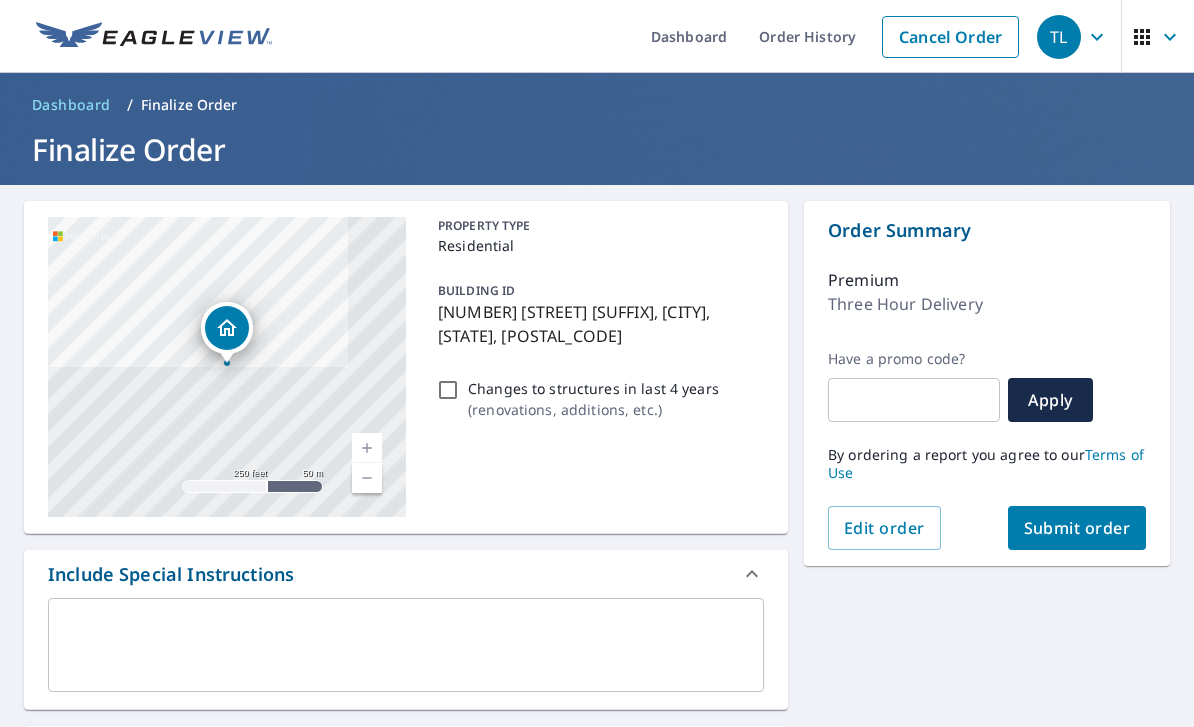 click on "Submit order" at bounding box center [1077, 528] 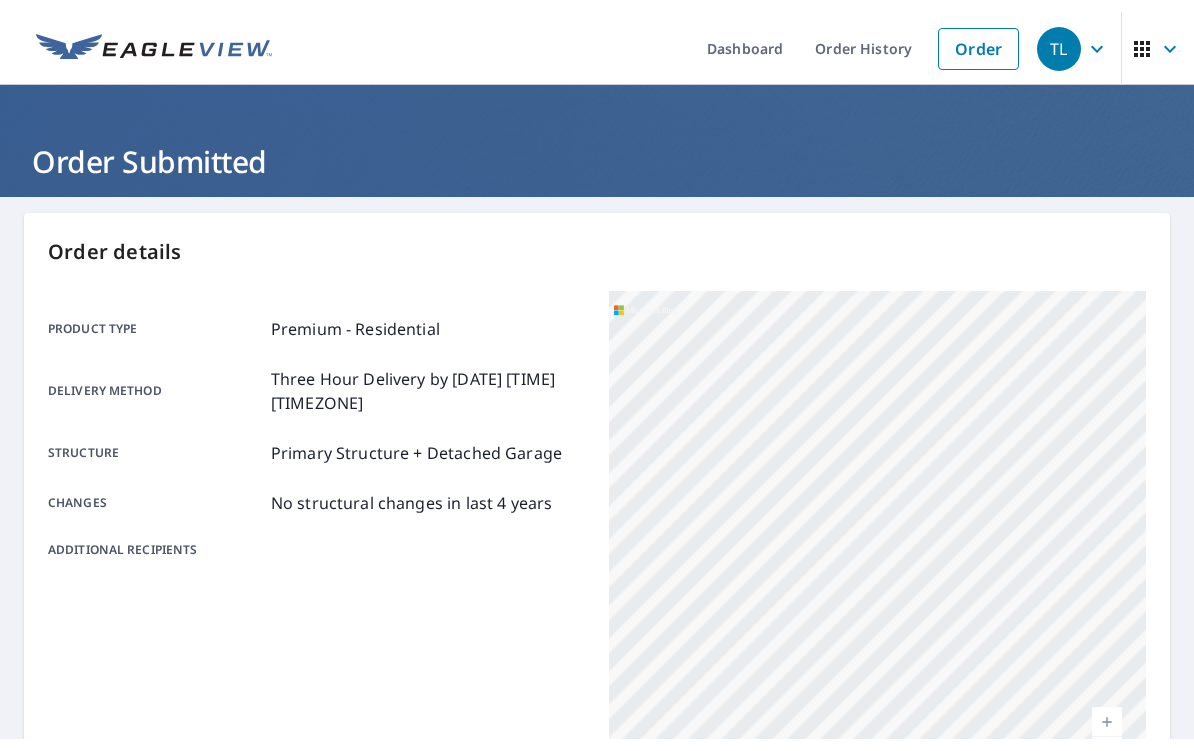 scroll, scrollTop: 0, scrollLeft: 0, axis: both 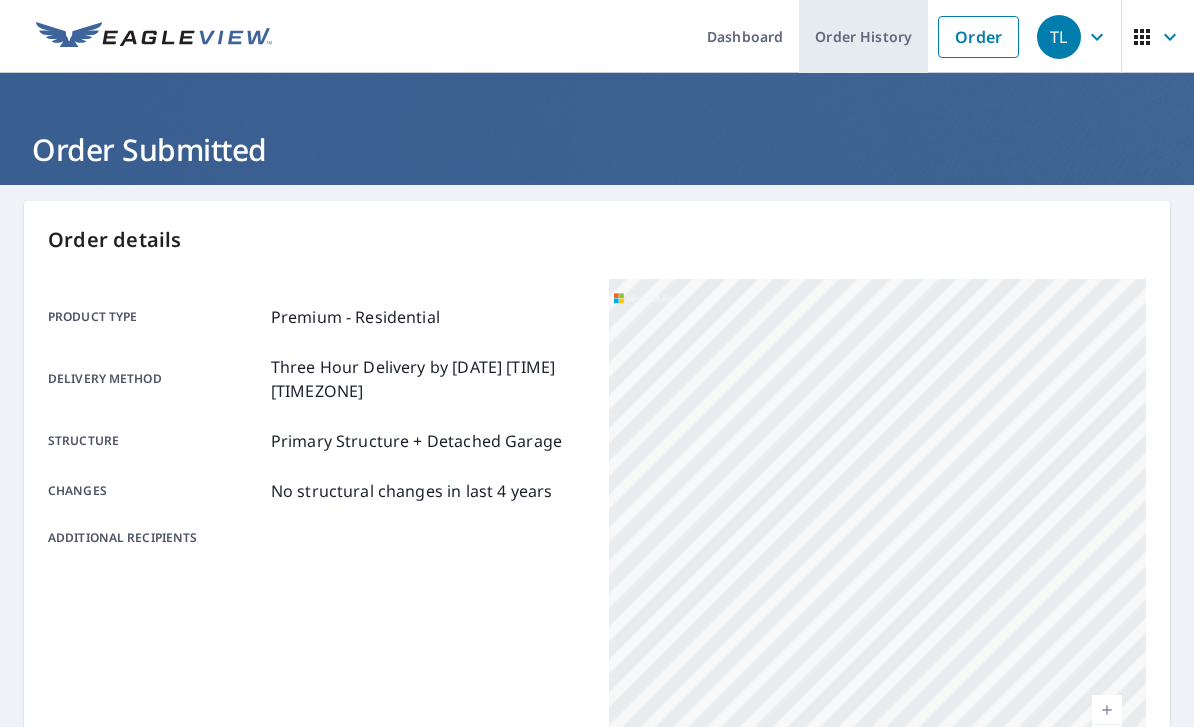 click on "Order History" at bounding box center (863, 36) 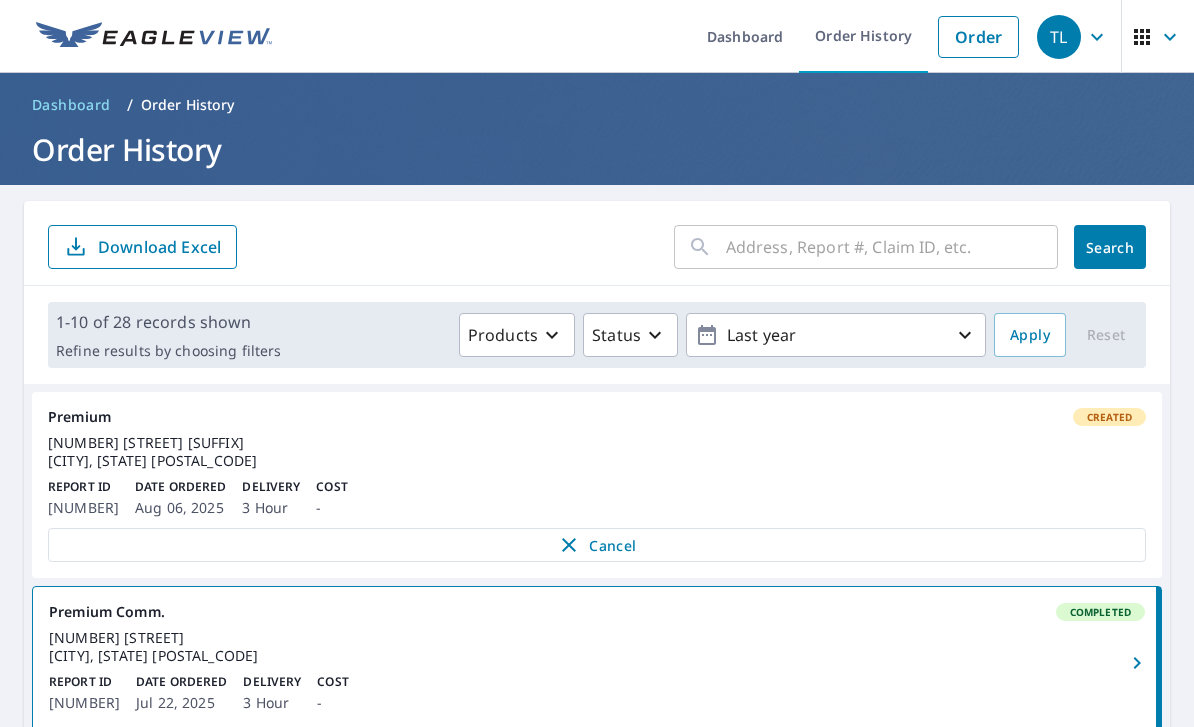 click at bounding box center (892, 247) 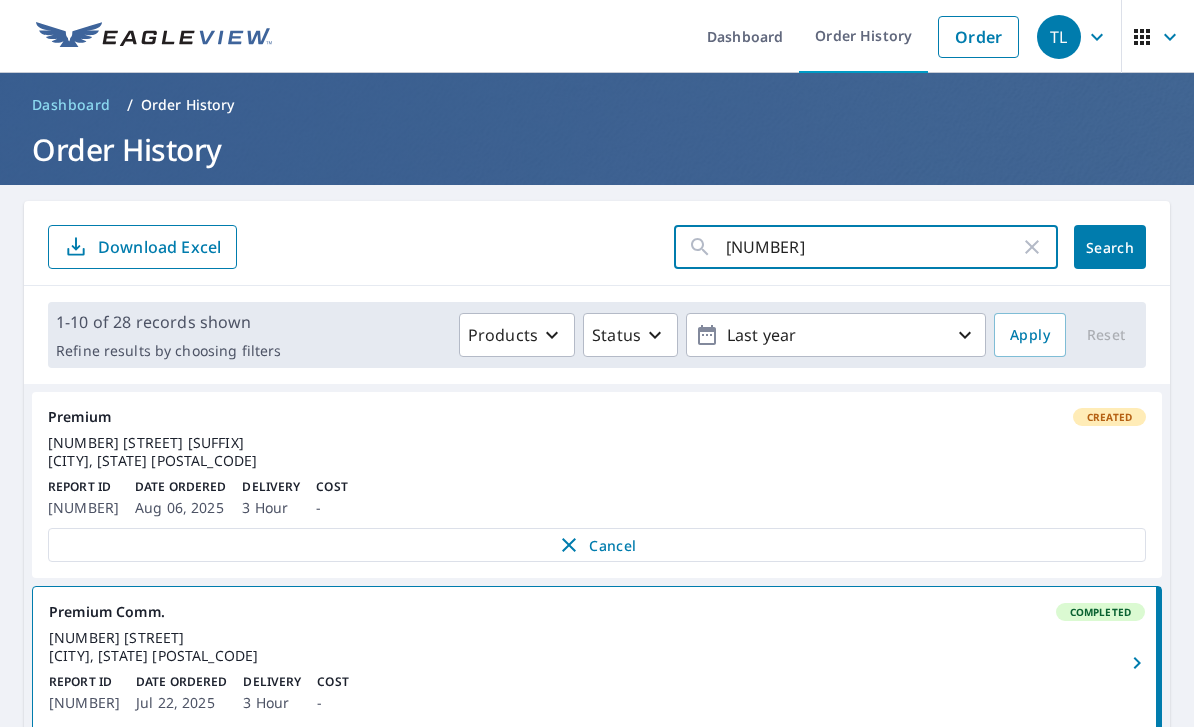 type on "[NUMBER]" 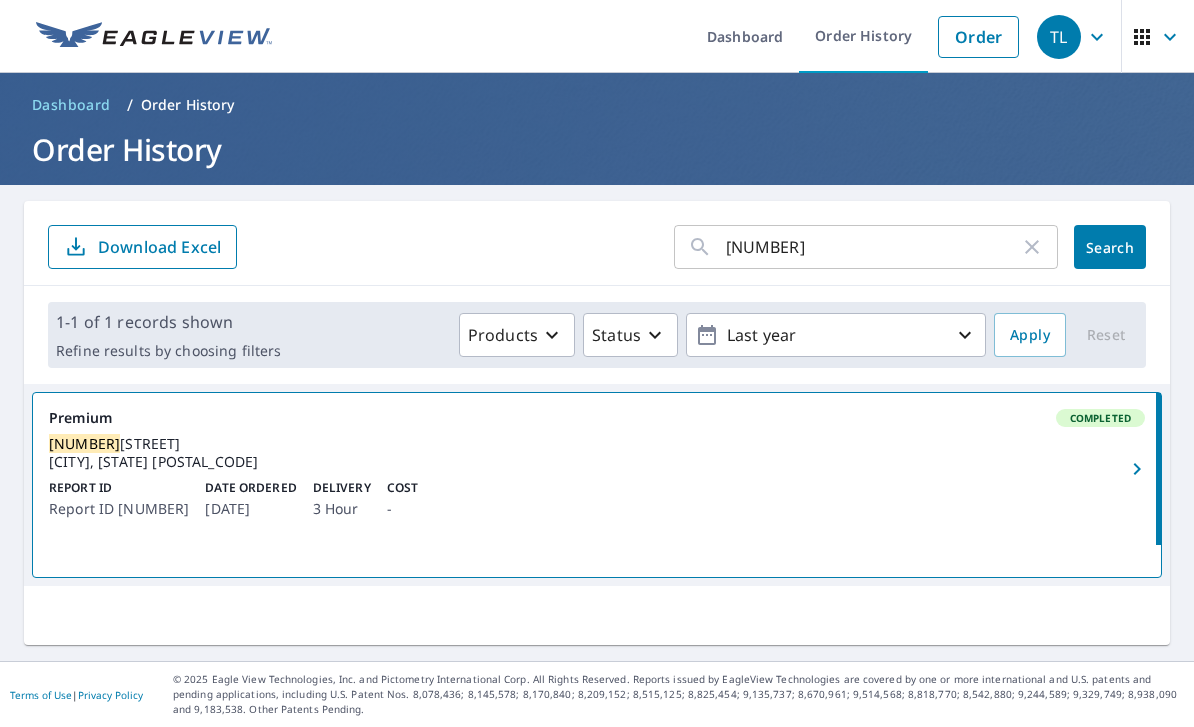 click on "Report ID [NUMBER] Date Ordered [DATE] Delivery 3 Hour Cost -" at bounding box center [597, 500] 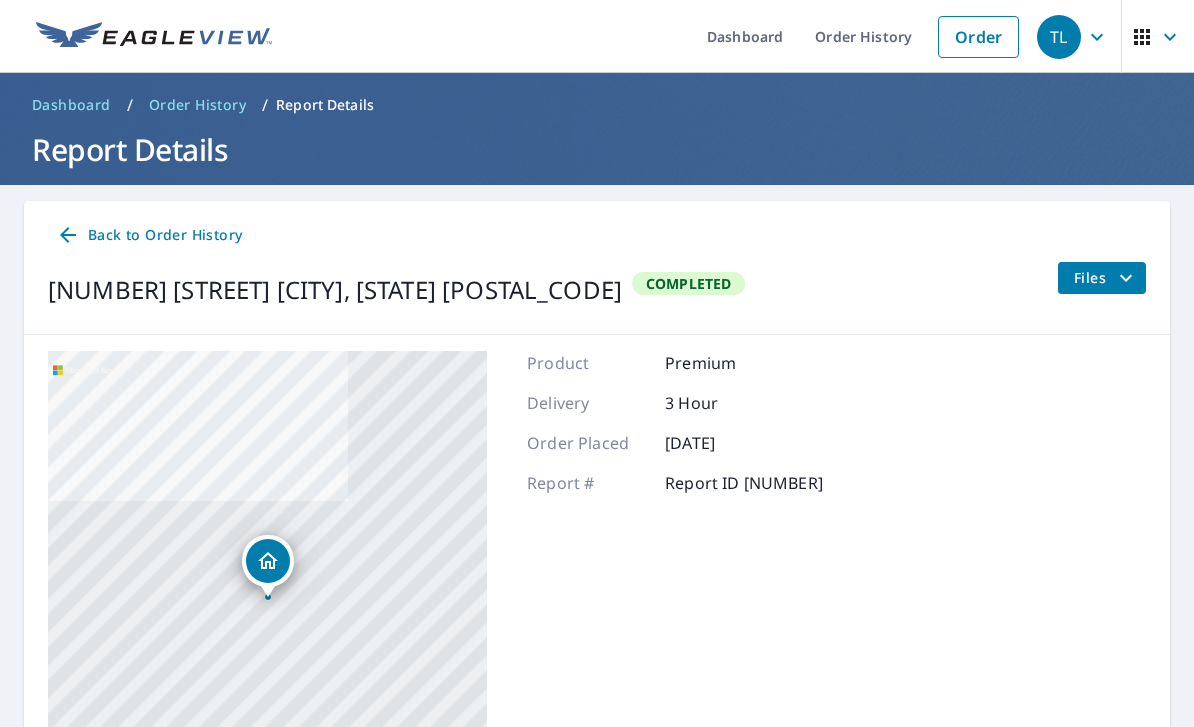 click on "Files" at bounding box center (1106, 278) 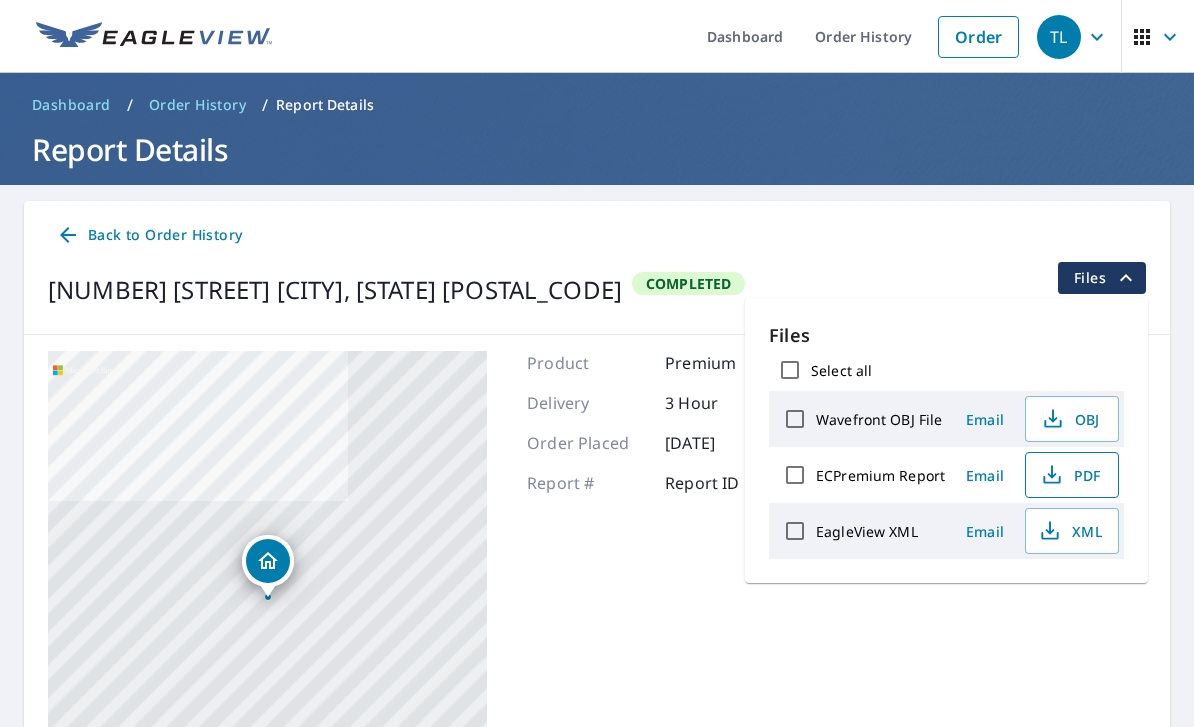 click on "PDF" at bounding box center [1070, 475] 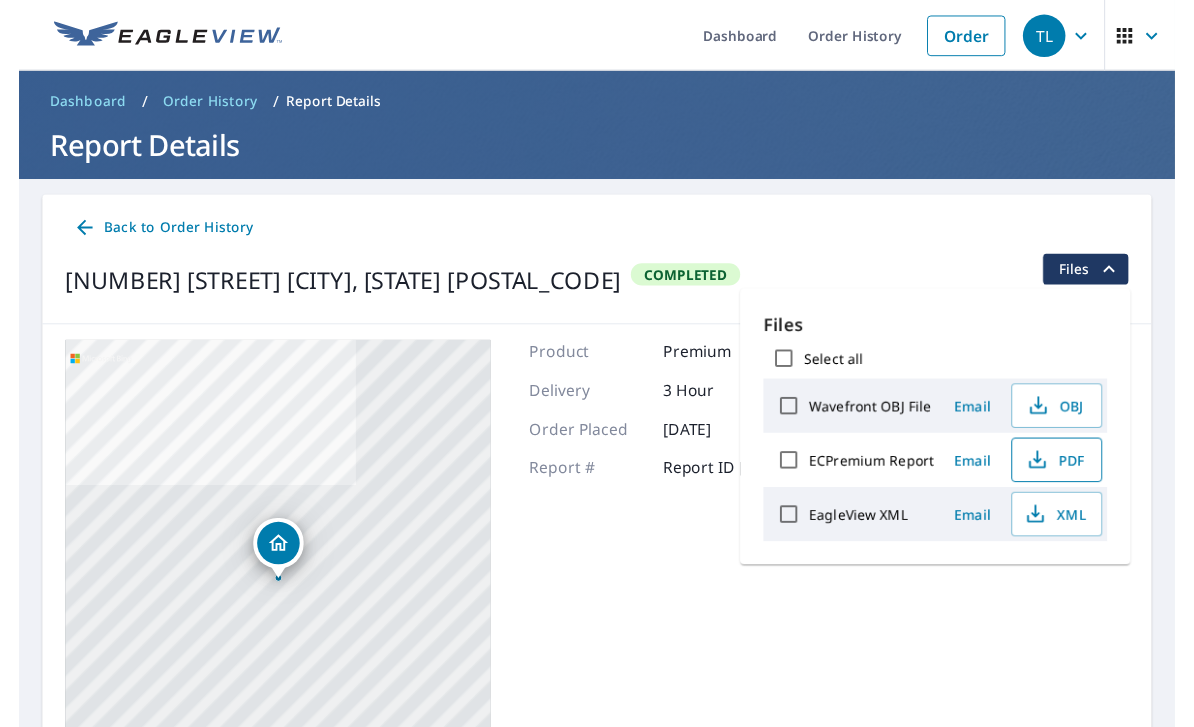 scroll, scrollTop: 24, scrollLeft: 0, axis: vertical 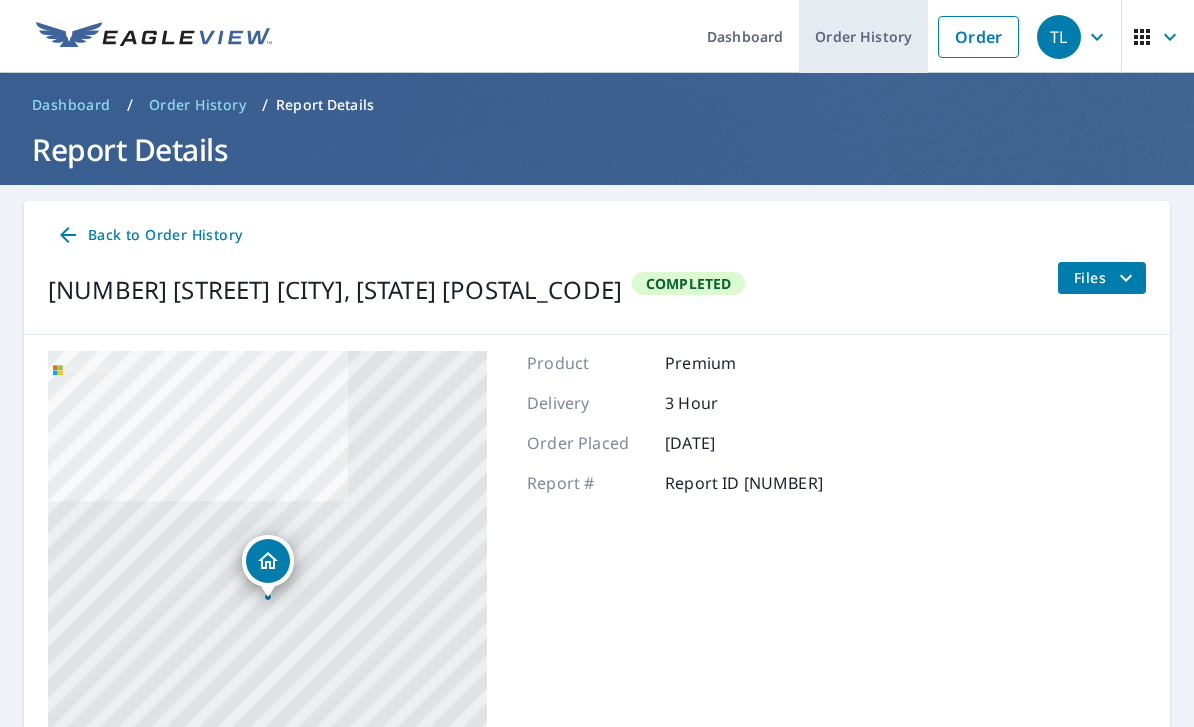click on "Order History" at bounding box center (863, 36) 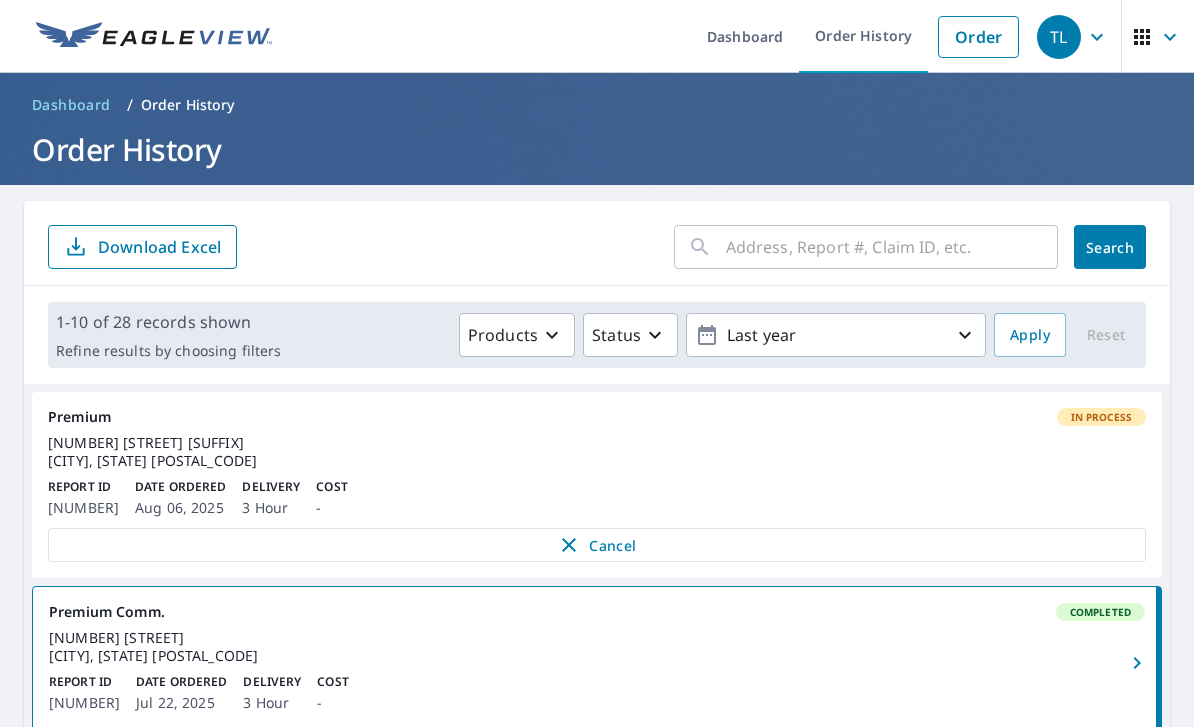 click at bounding box center [892, 247] 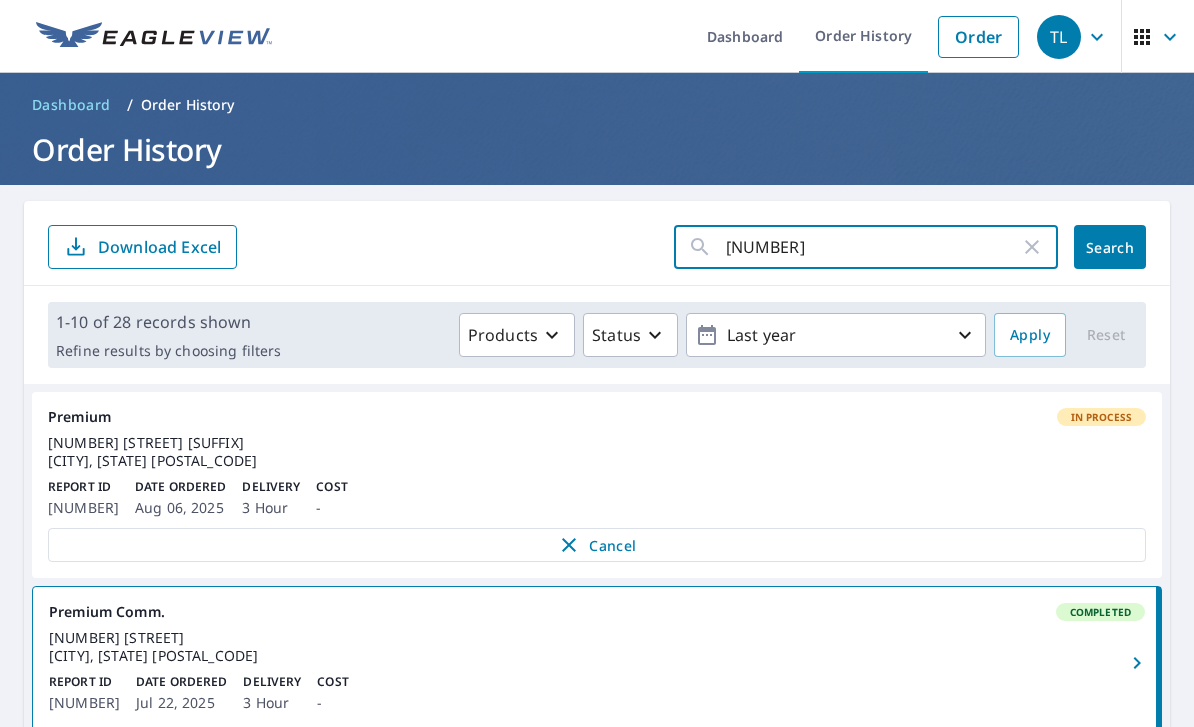 type on "[NUMBER]" 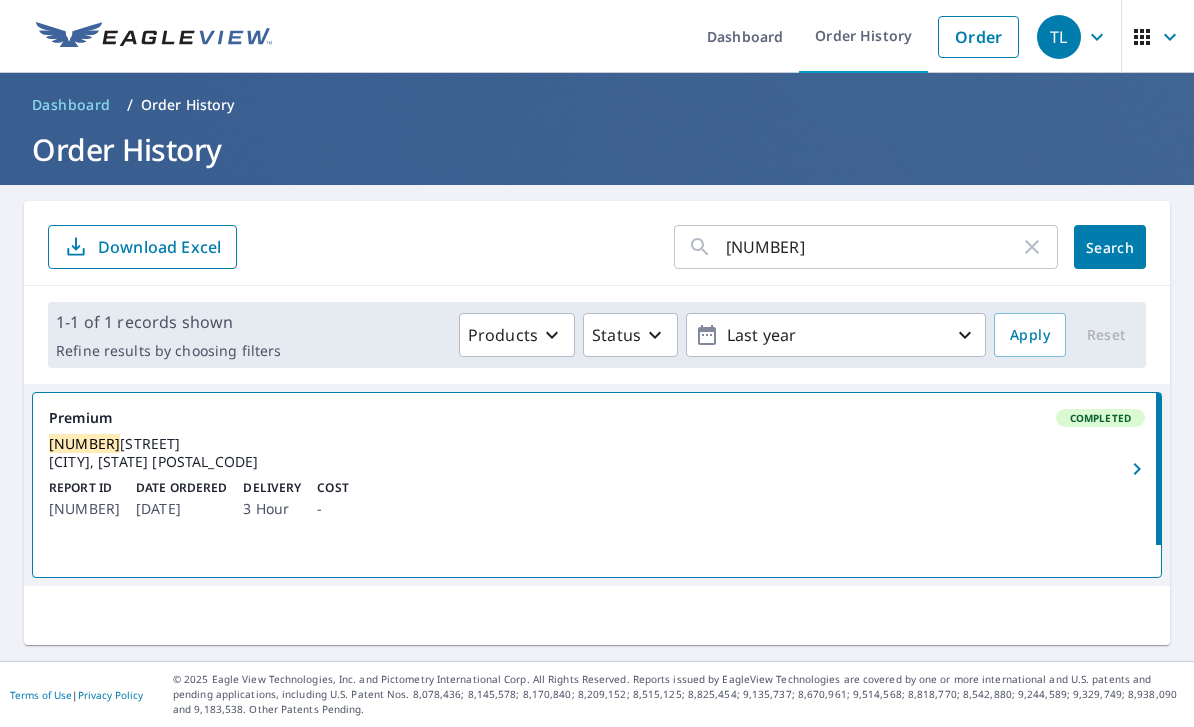 click on "Report ID [NUMBER] Date Ordered [DATE] Delivery 3 Hour Cost -" at bounding box center (597, 500) 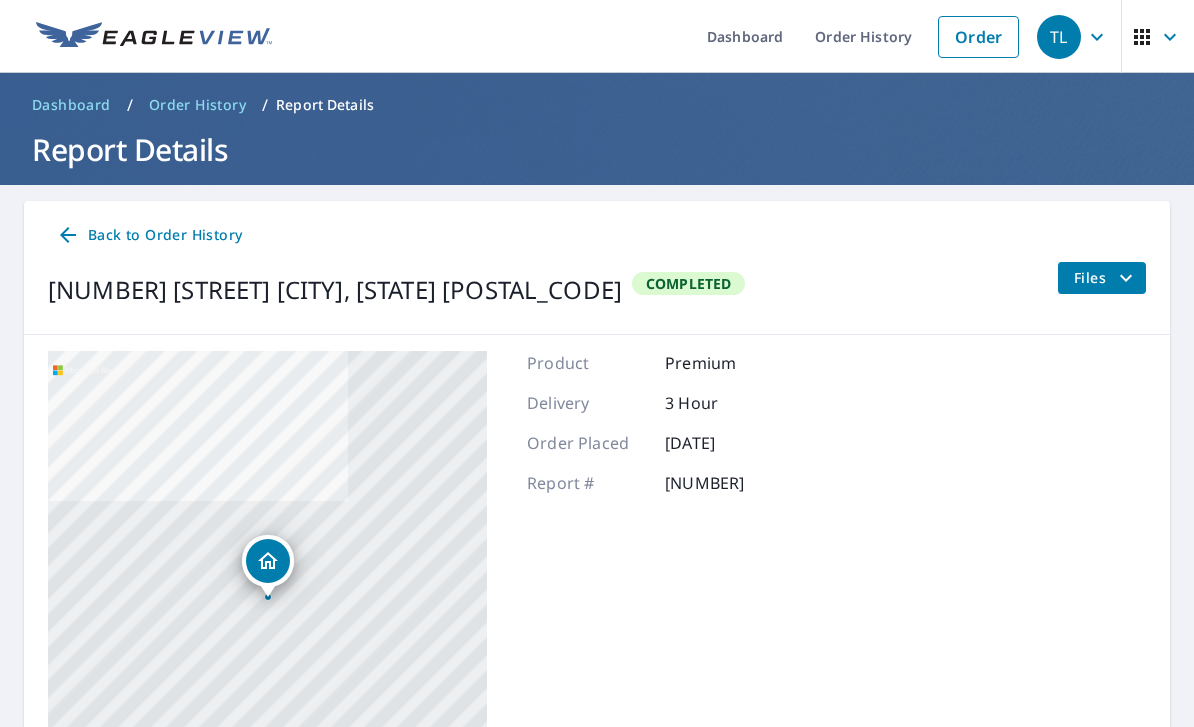click on "Files" at bounding box center [1106, 278] 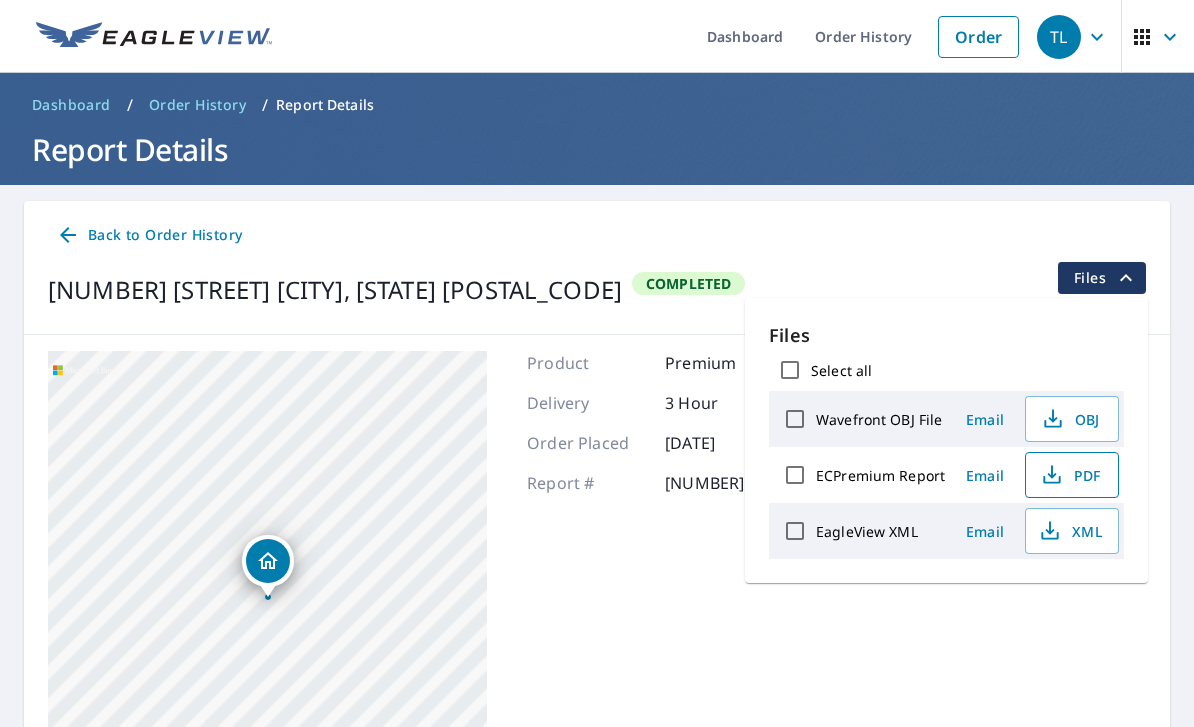 click on "PDF" at bounding box center [1070, 475] 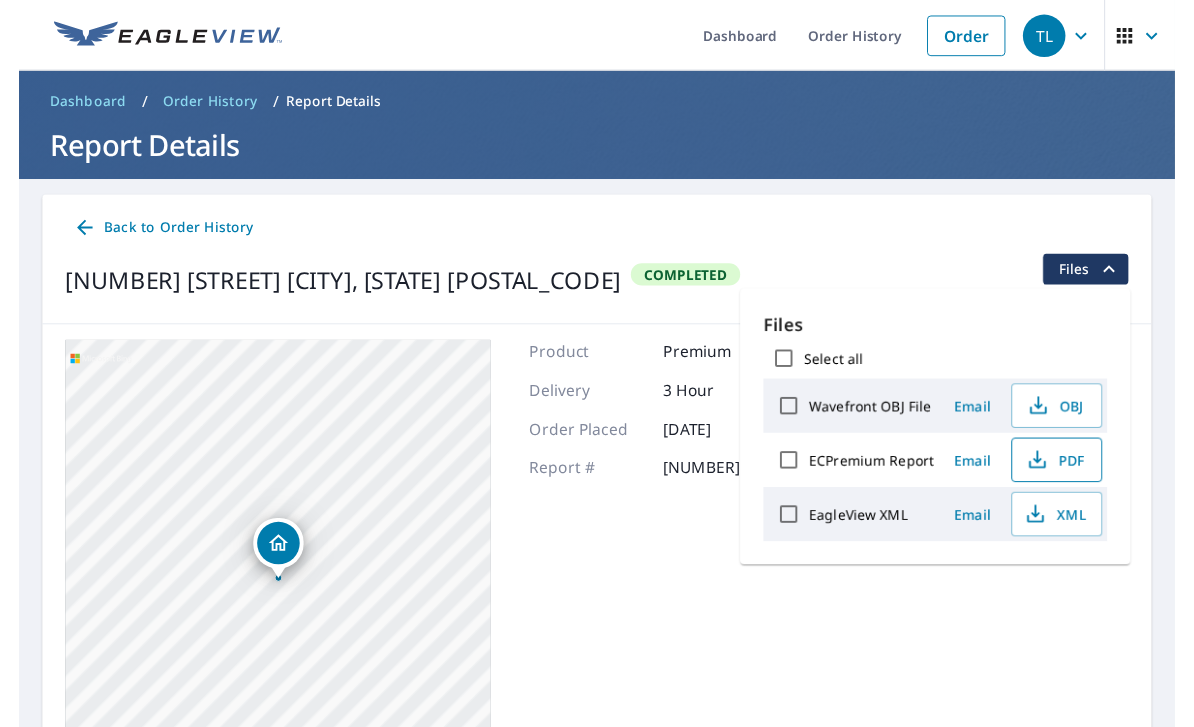 scroll, scrollTop: 24, scrollLeft: 0, axis: vertical 